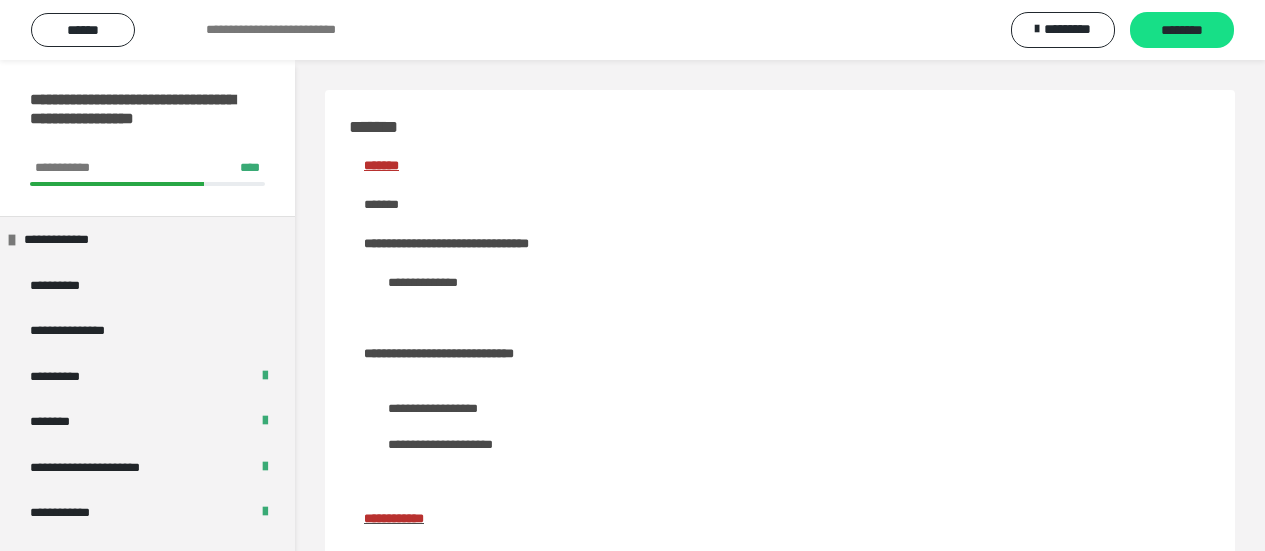 scroll, scrollTop: 239, scrollLeft: 0, axis: vertical 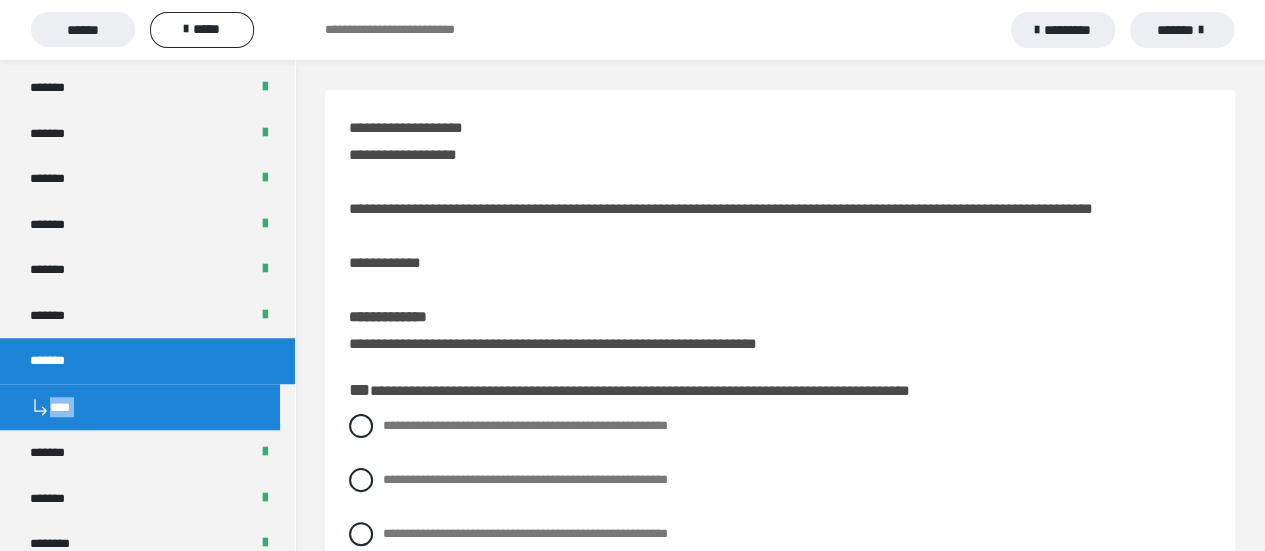 click on "*******" at bounding box center (1182, 30) 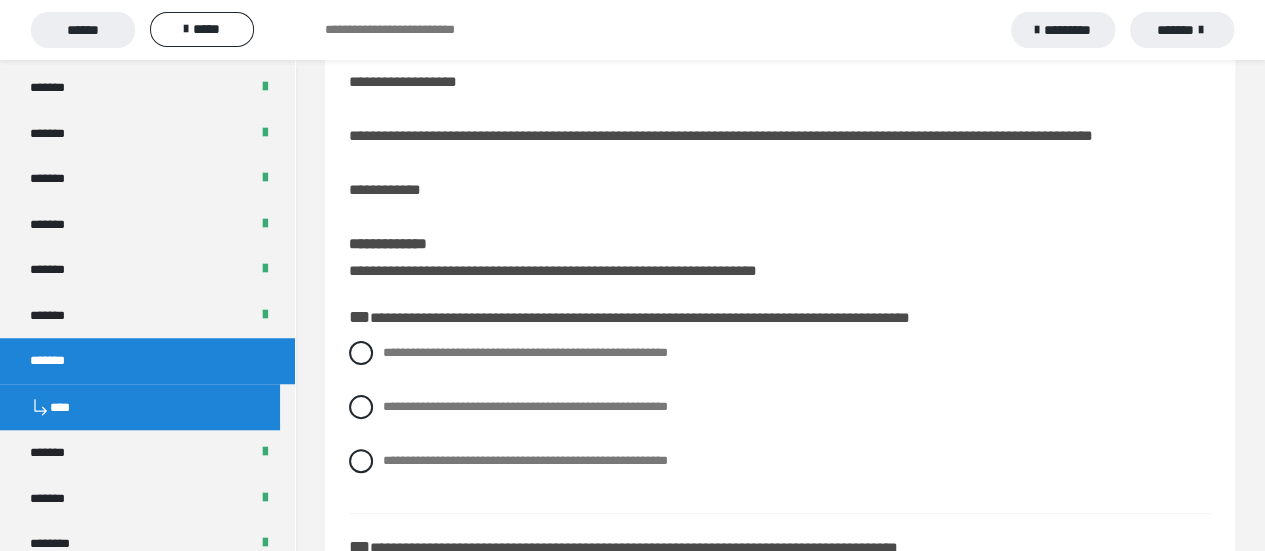 scroll, scrollTop: 100, scrollLeft: 0, axis: vertical 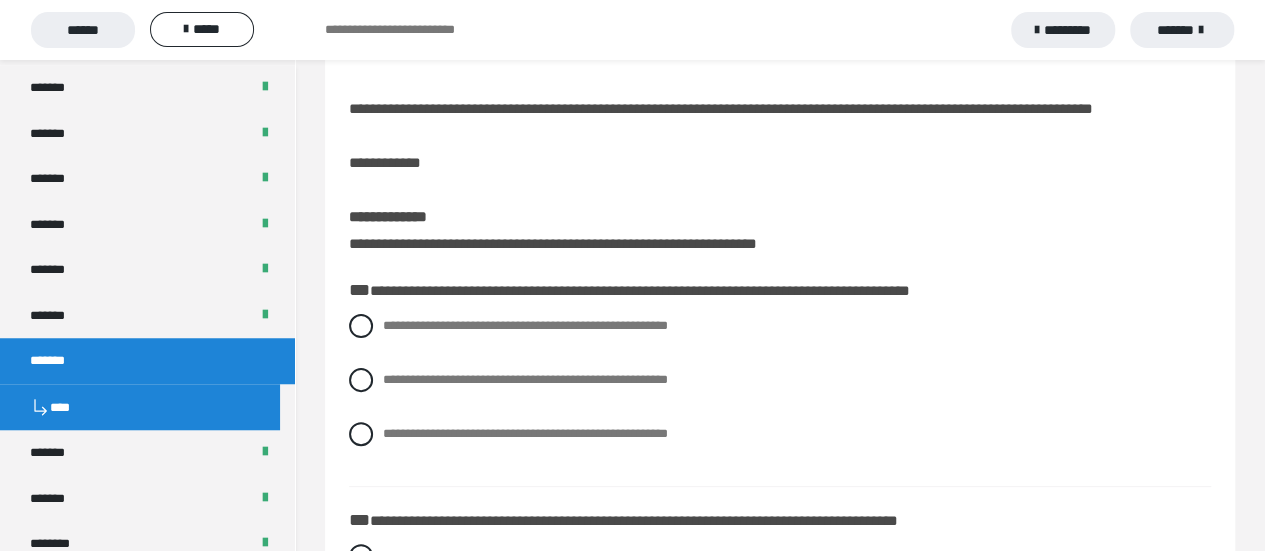 click on "**********" at bounding box center (780, 395) 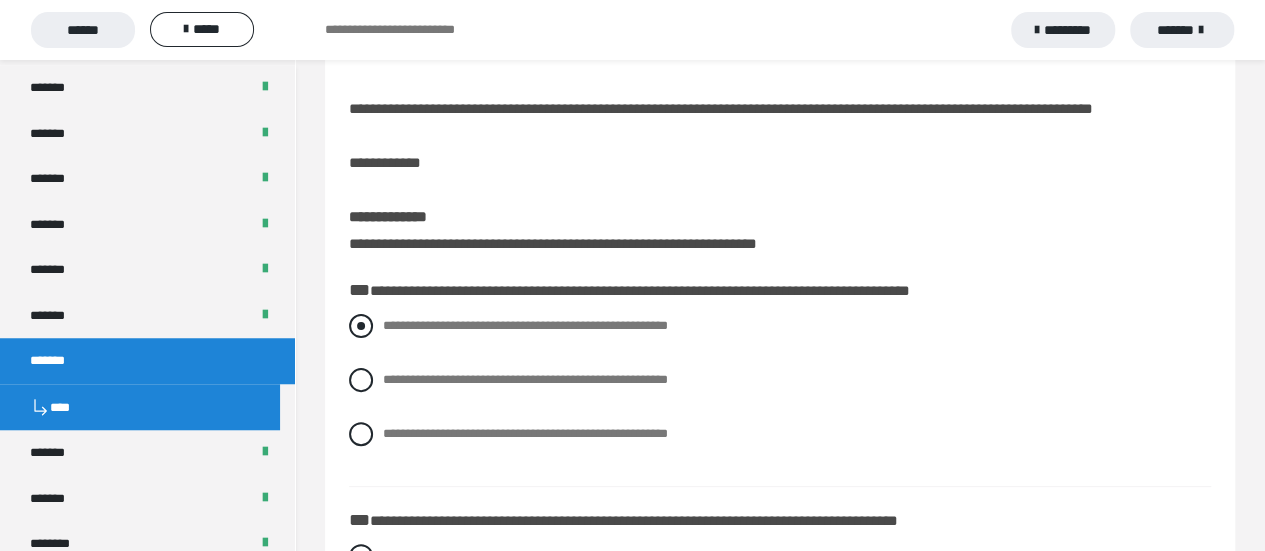 click at bounding box center [361, 326] 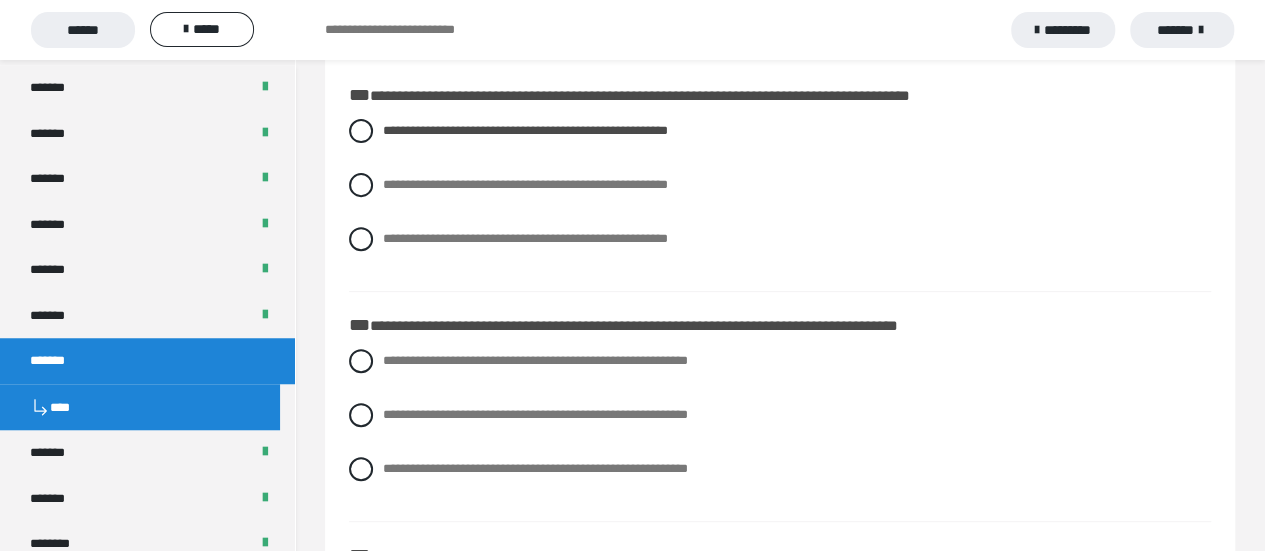 scroll, scrollTop: 300, scrollLeft: 0, axis: vertical 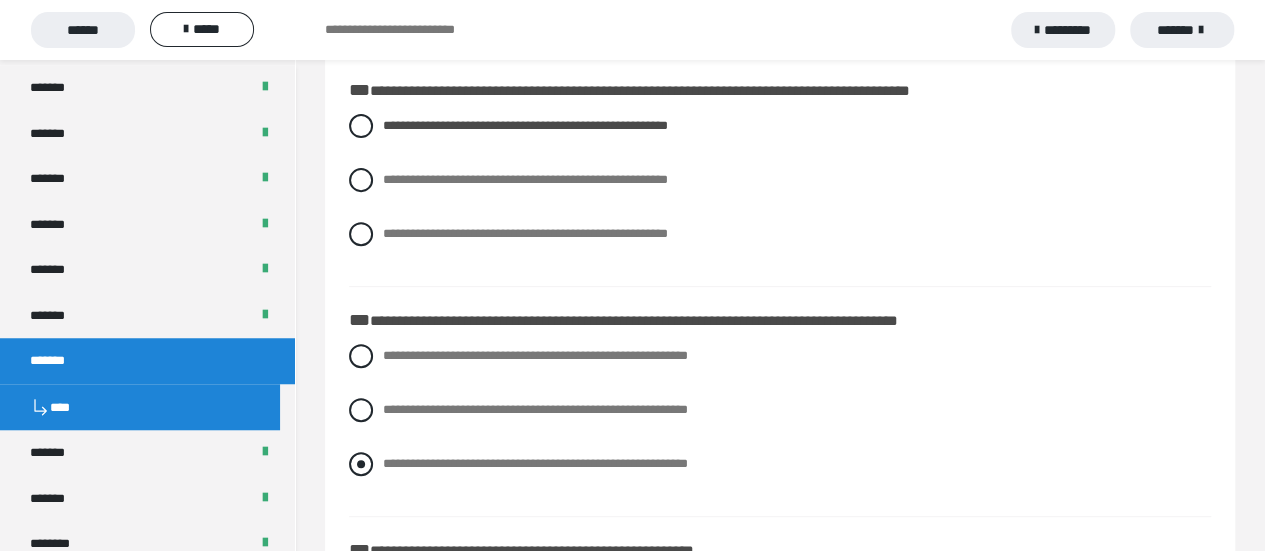 click at bounding box center (361, 464) 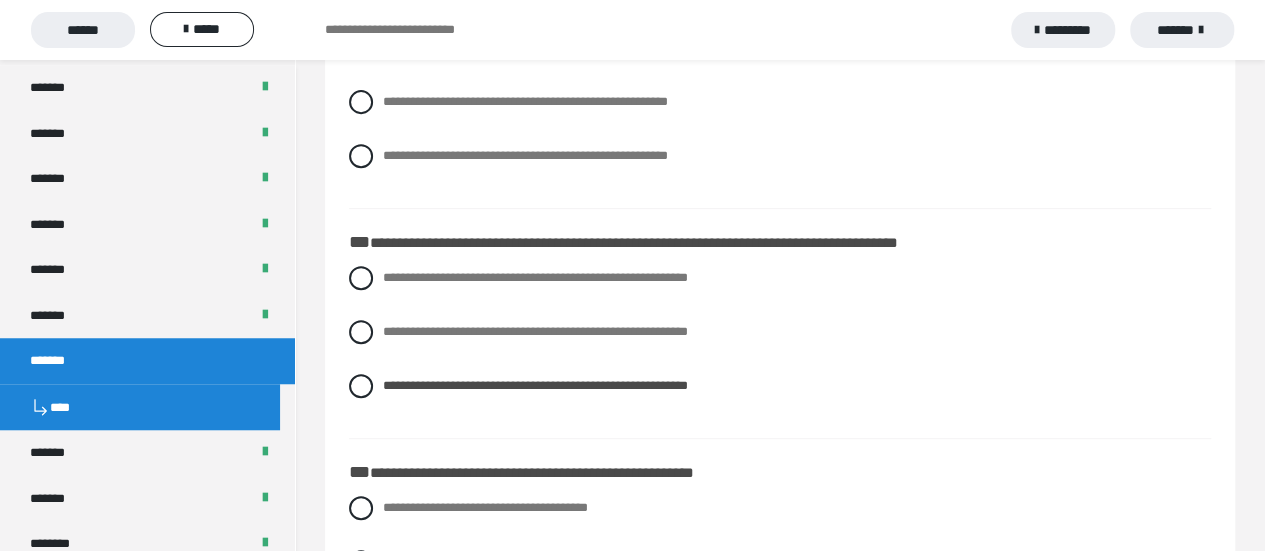 scroll, scrollTop: 500, scrollLeft: 0, axis: vertical 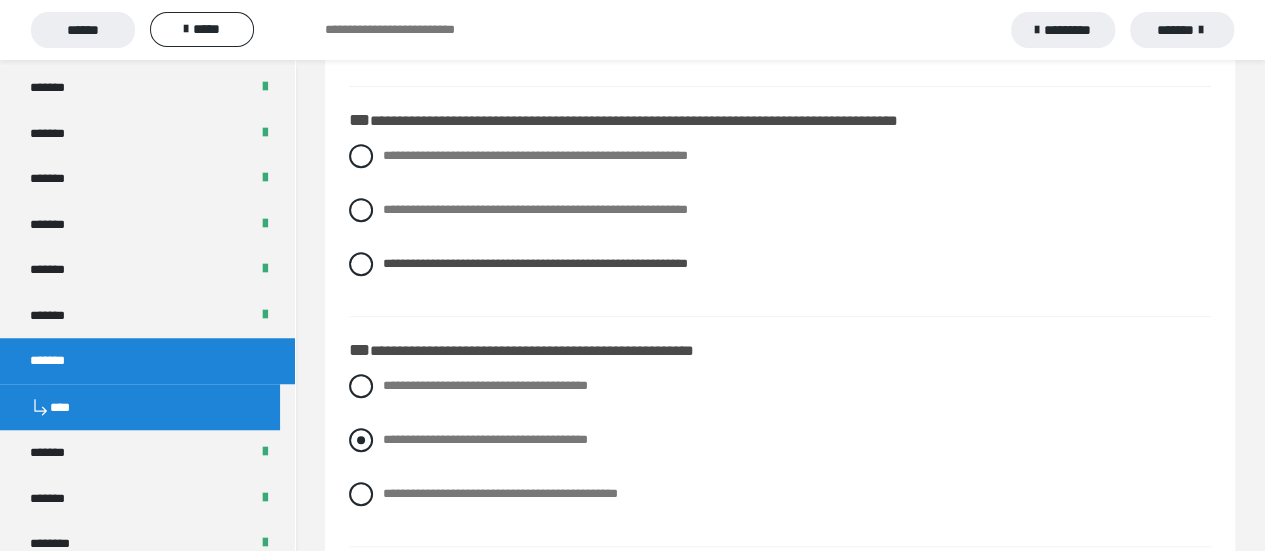 click at bounding box center (361, 440) 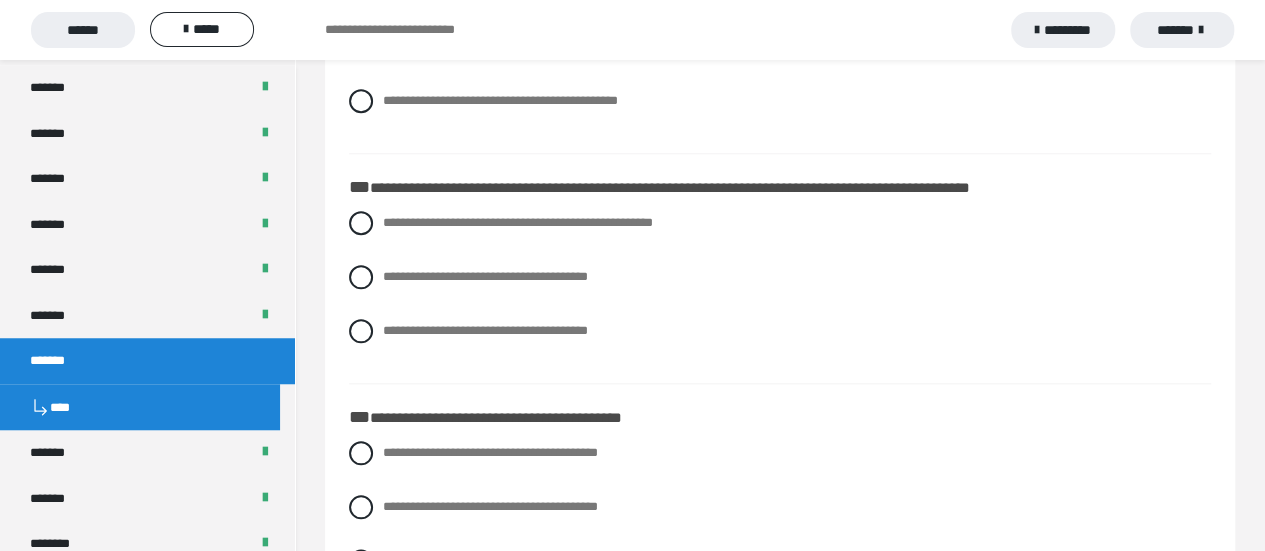 scroll, scrollTop: 900, scrollLeft: 0, axis: vertical 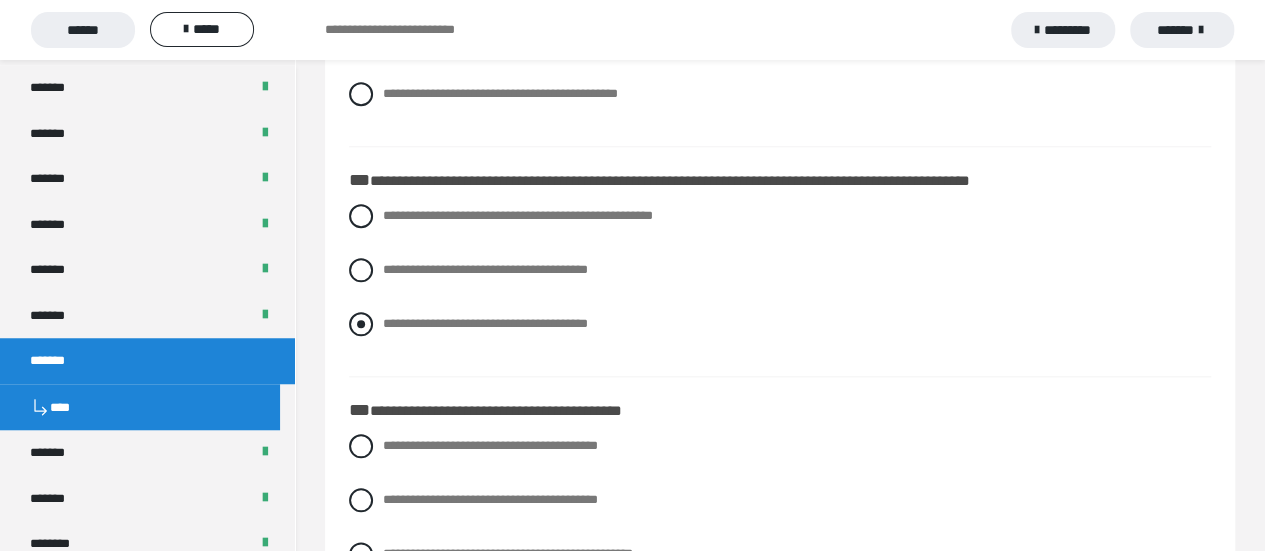 click on "**********" at bounding box center (780, 324) 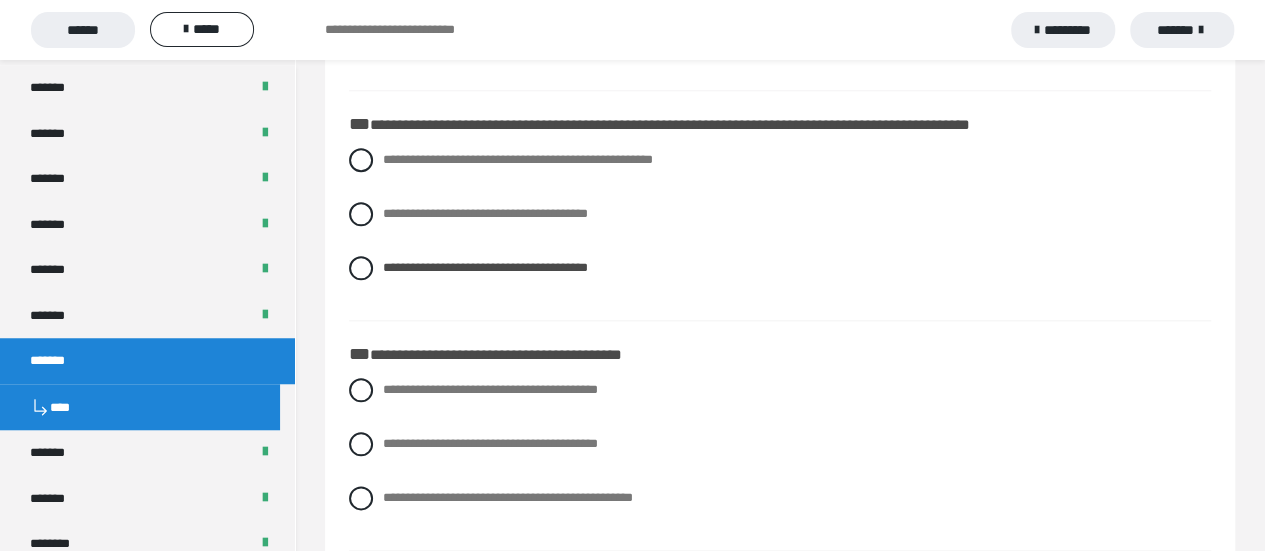 scroll, scrollTop: 1100, scrollLeft: 0, axis: vertical 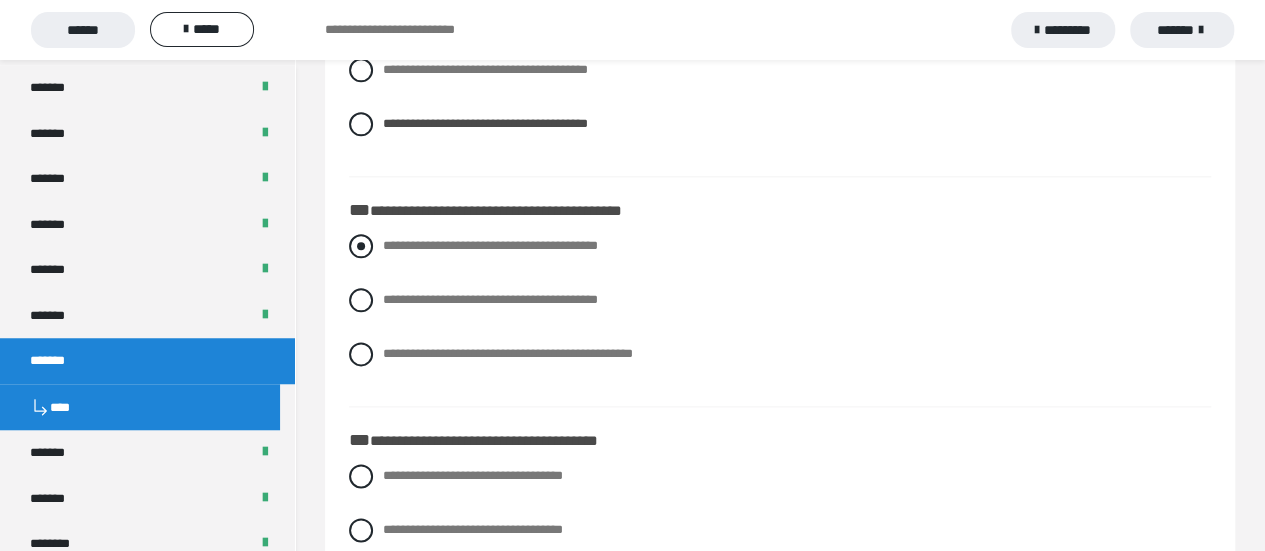 click at bounding box center [361, 246] 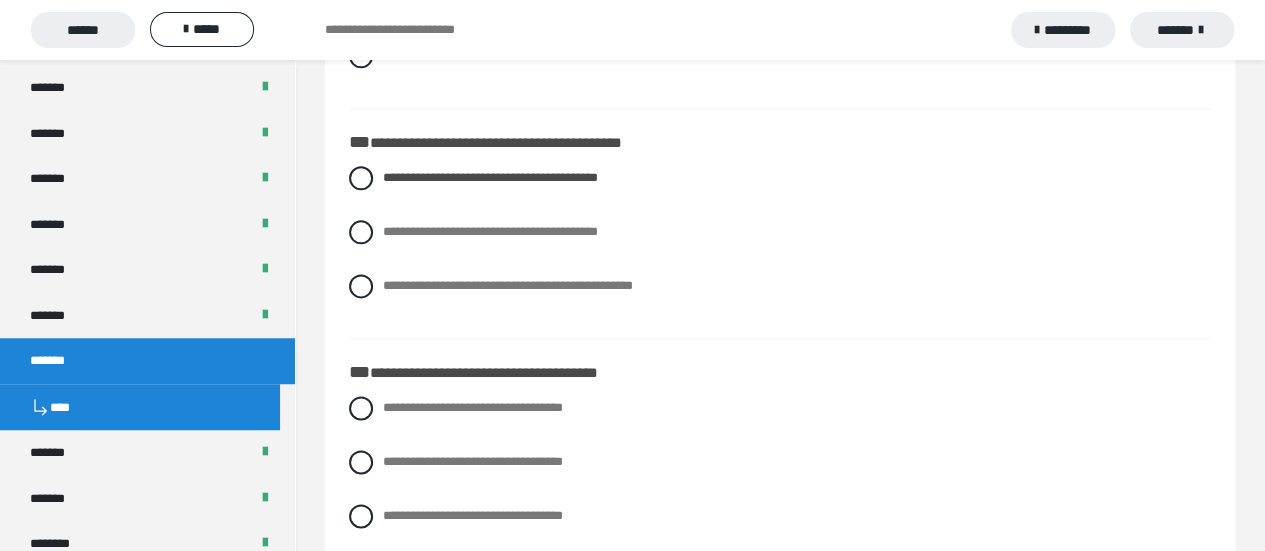 scroll, scrollTop: 1300, scrollLeft: 0, axis: vertical 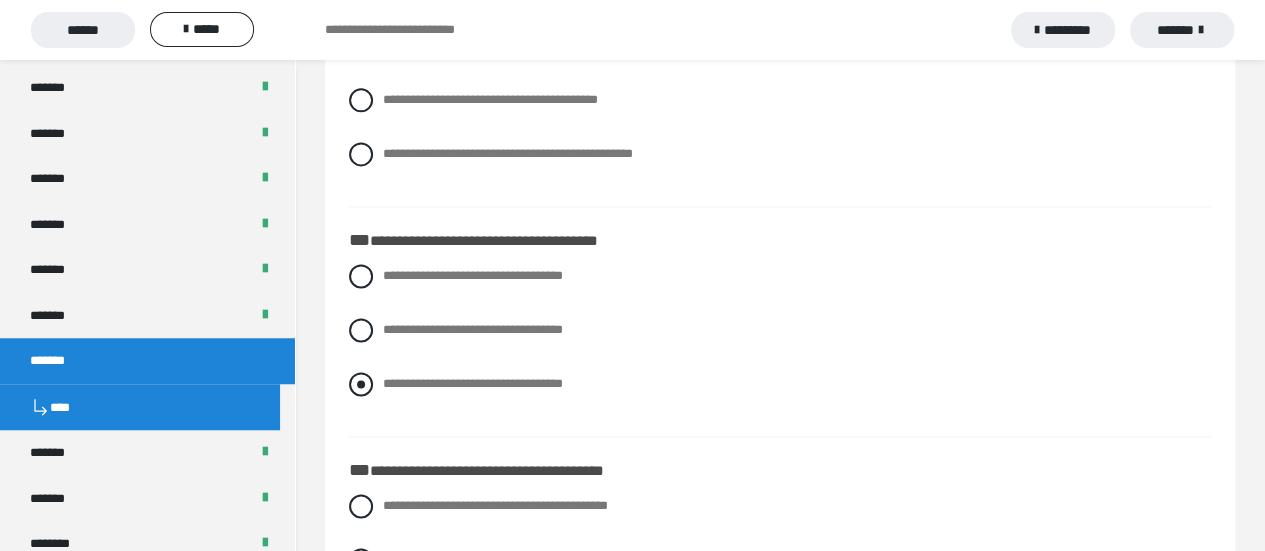 click on "**********" at bounding box center [780, 384] 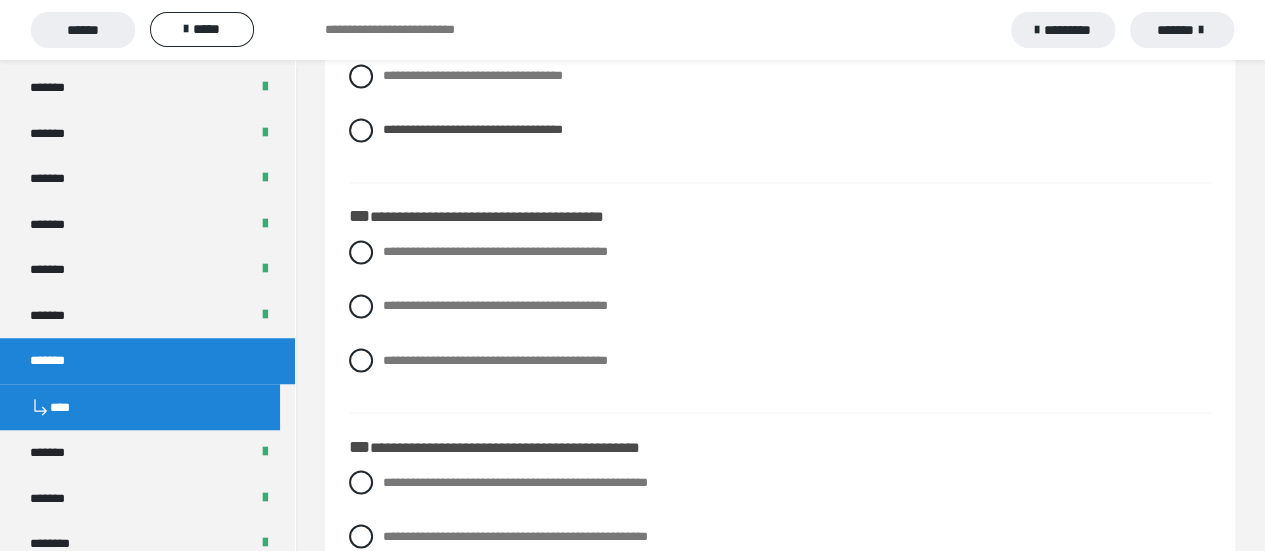 scroll, scrollTop: 1600, scrollLeft: 0, axis: vertical 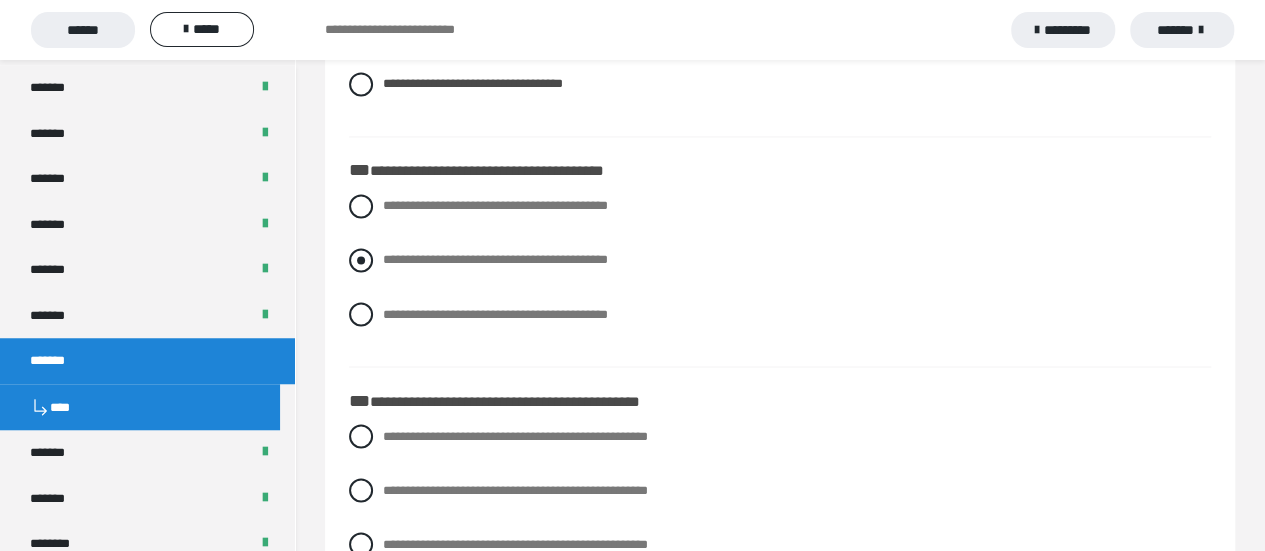 click at bounding box center (361, 260) 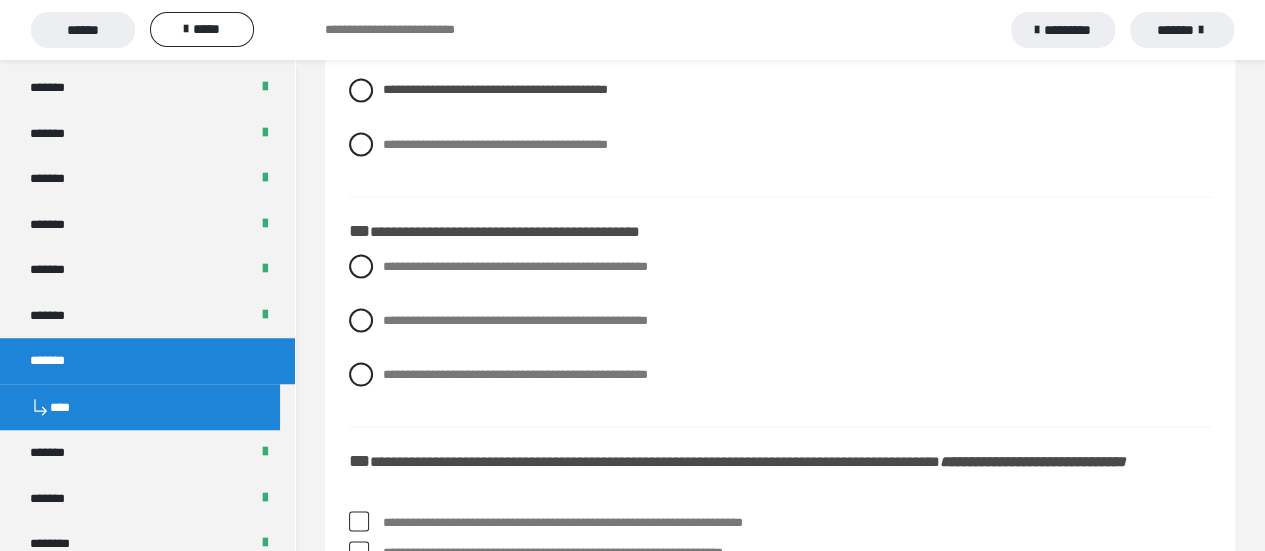 scroll, scrollTop: 1800, scrollLeft: 0, axis: vertical 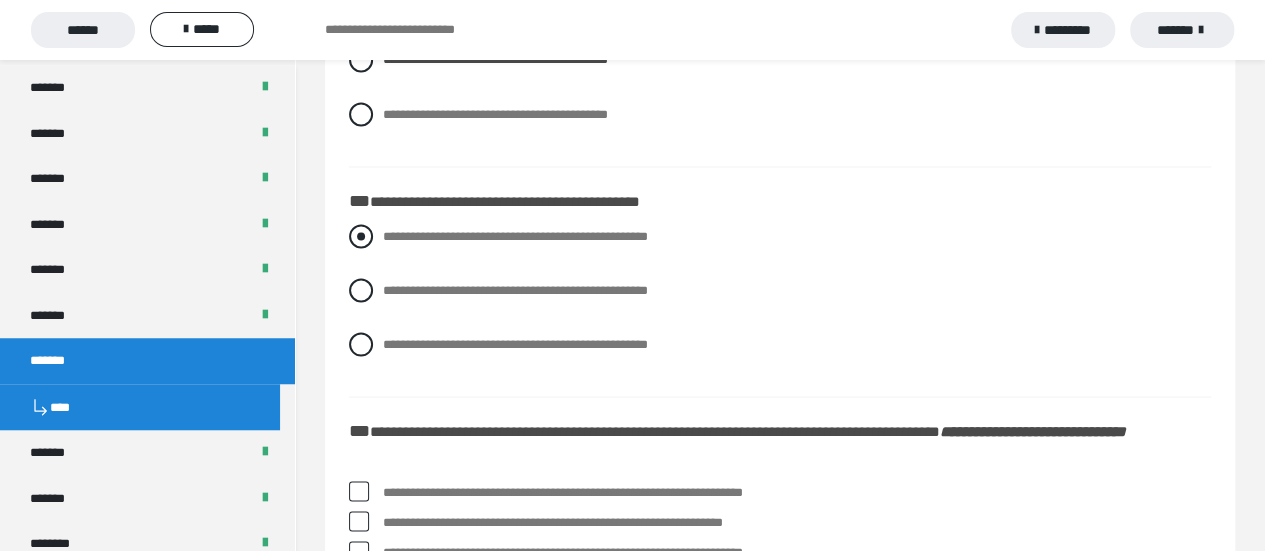 click at bounding box center (361, 236) 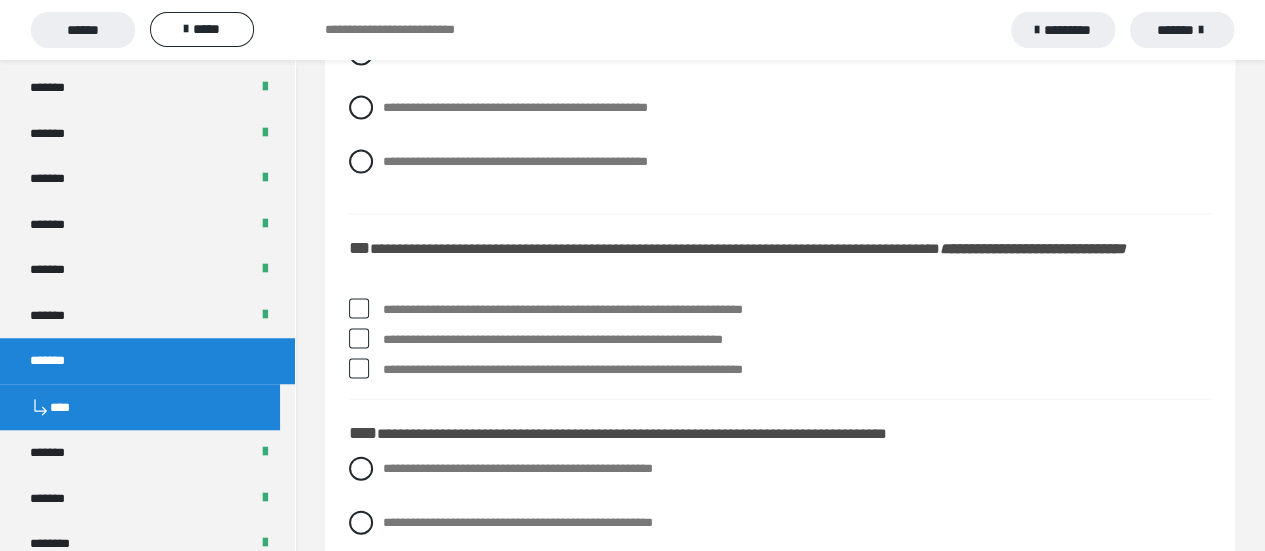 scroll, scrollTop: 2000, scrollLeft: 0, axis: vertical 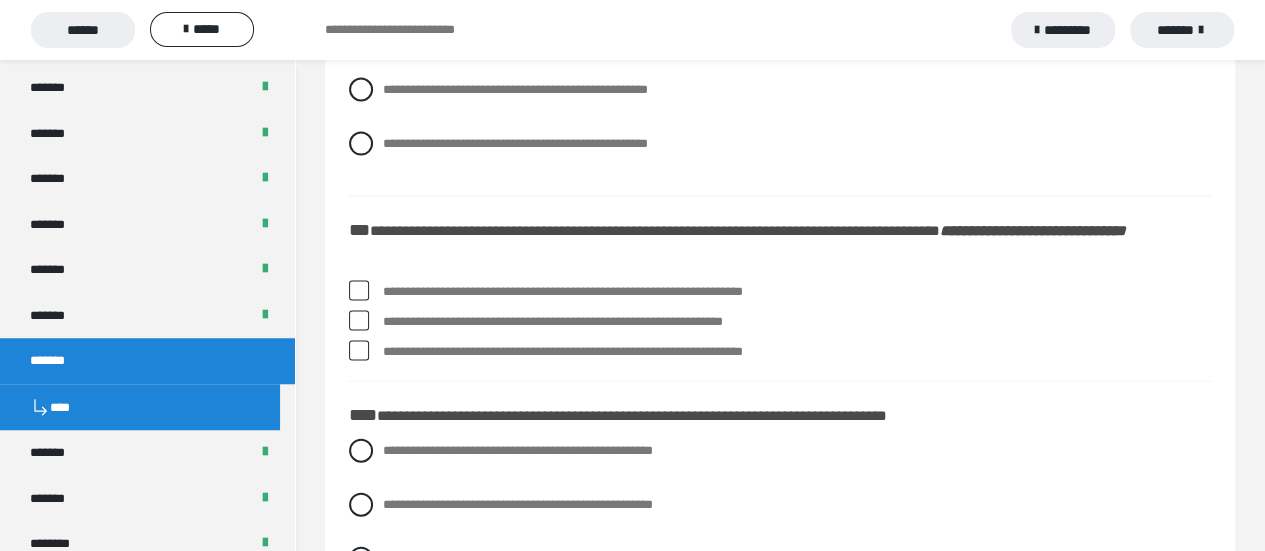 click on "**********" at bounding box center (780, 326) 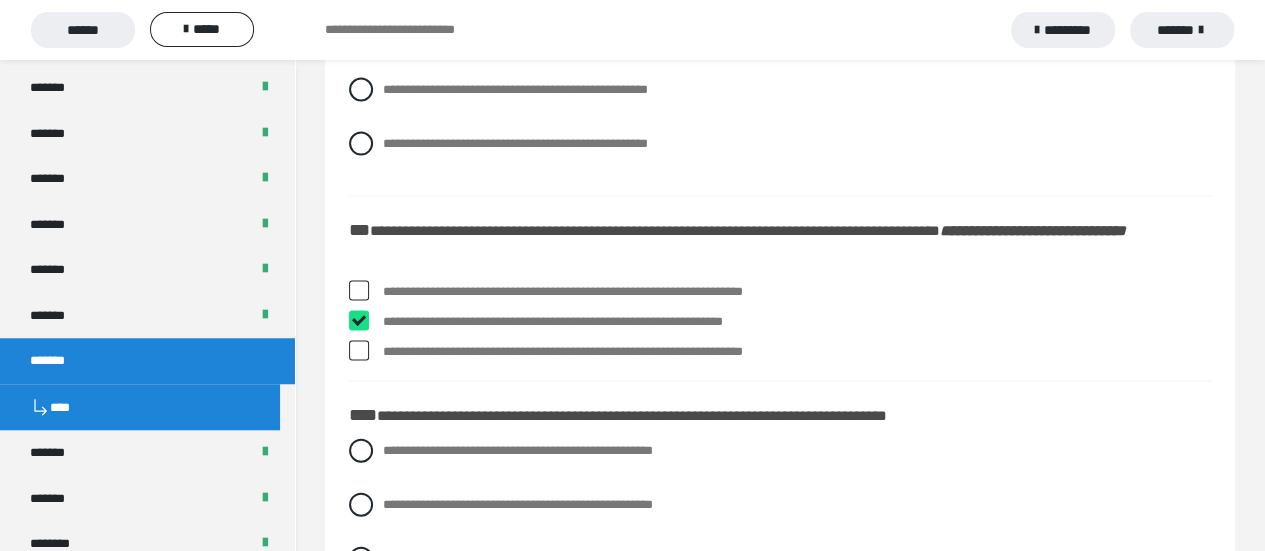 checkbox on "****" 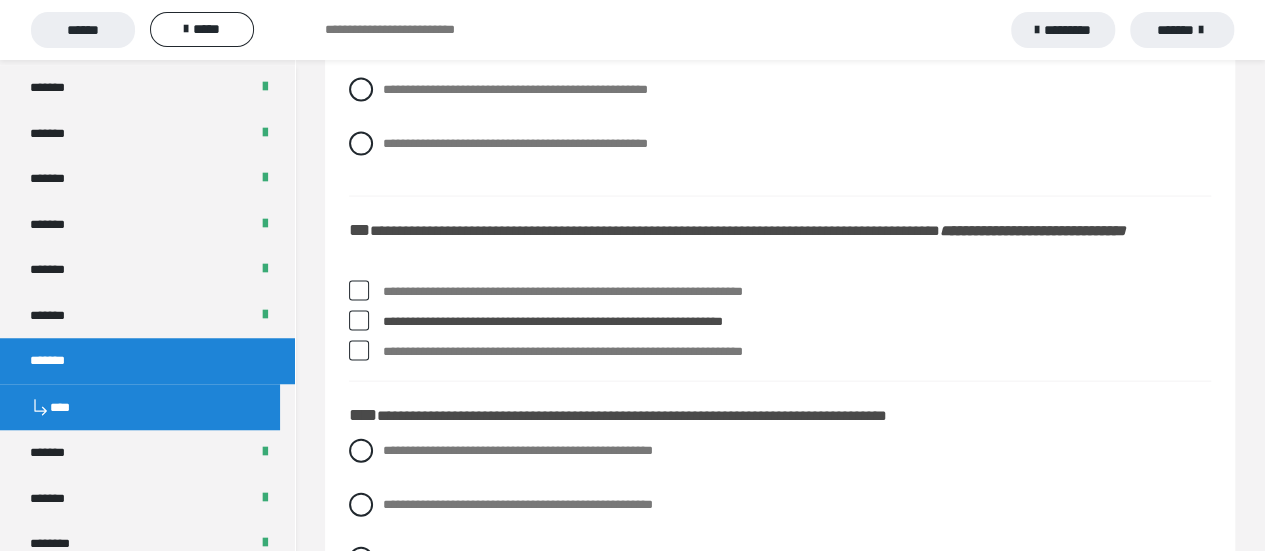 click at bounding box center [359, 351] 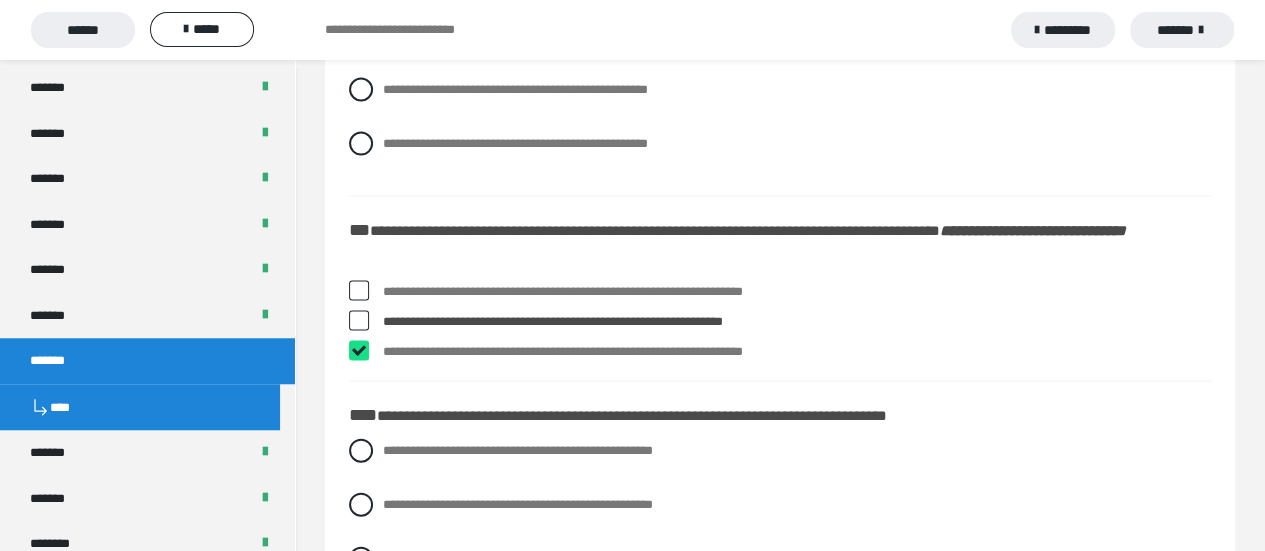 checkbox on "****" 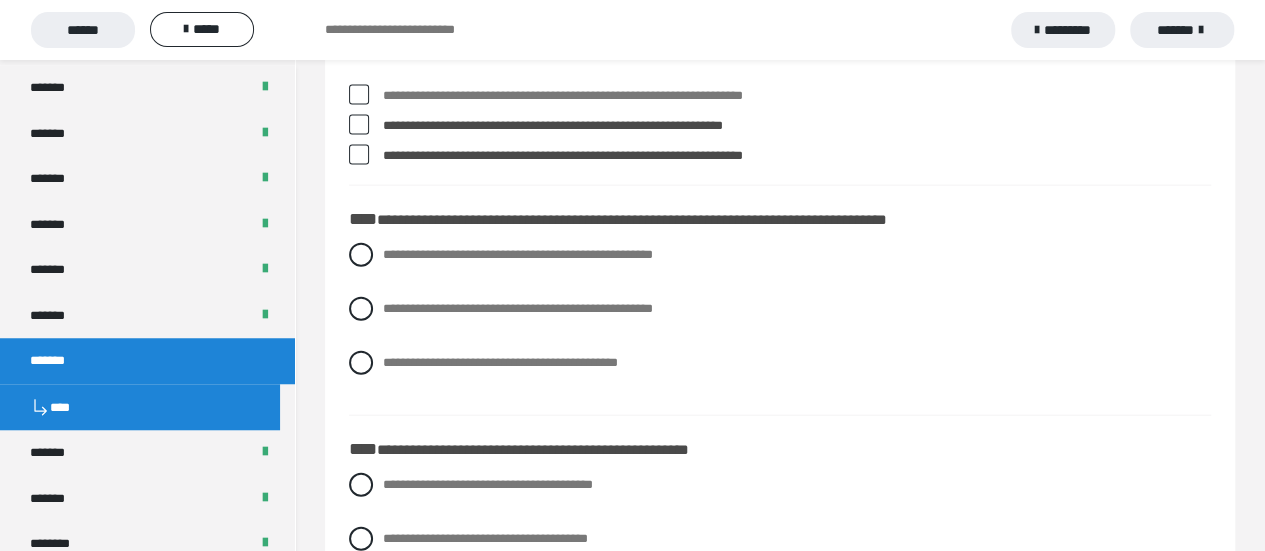 scroll, scrollTop: 2200, scrollLeft: 0, axis: vertical 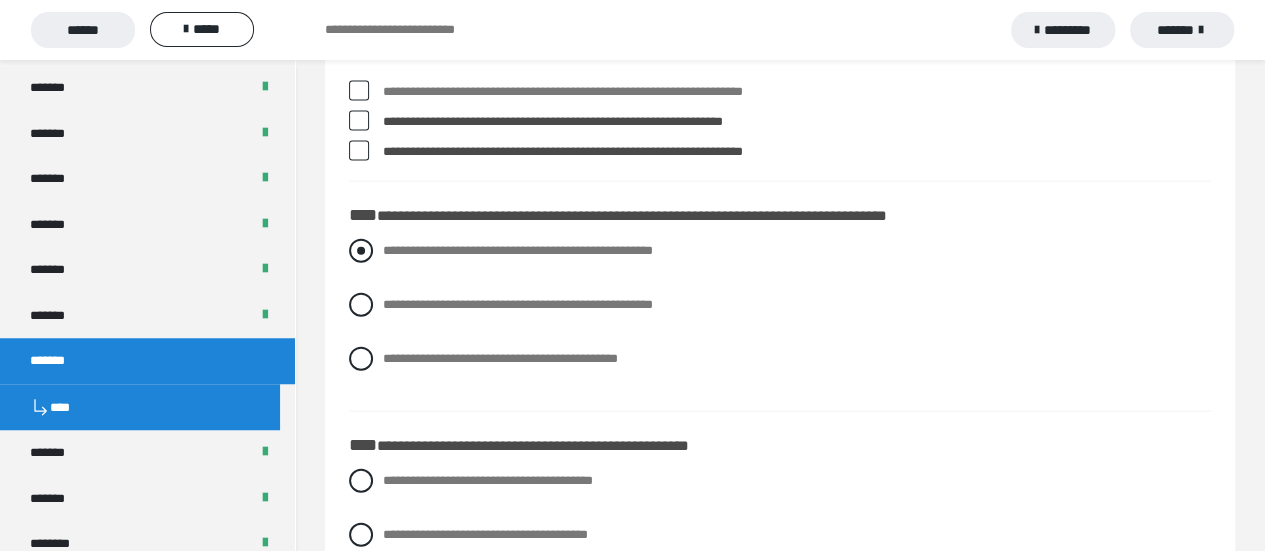 click at bounding box center (361, 251) 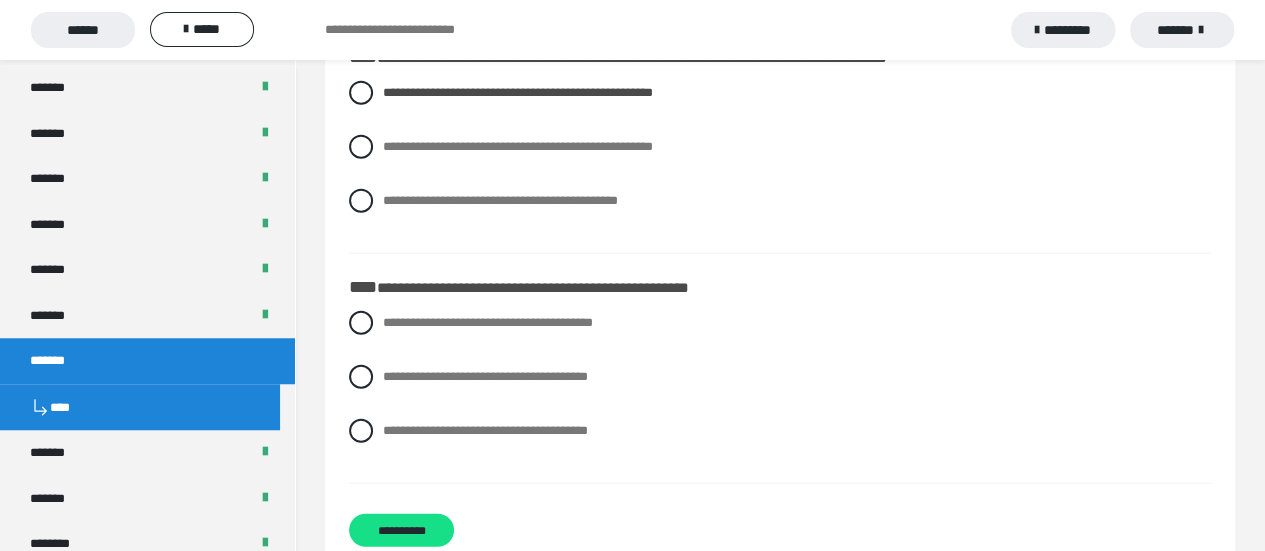 scroll, scrollTop: 2404, scrollLeft: 0, axis: vertical 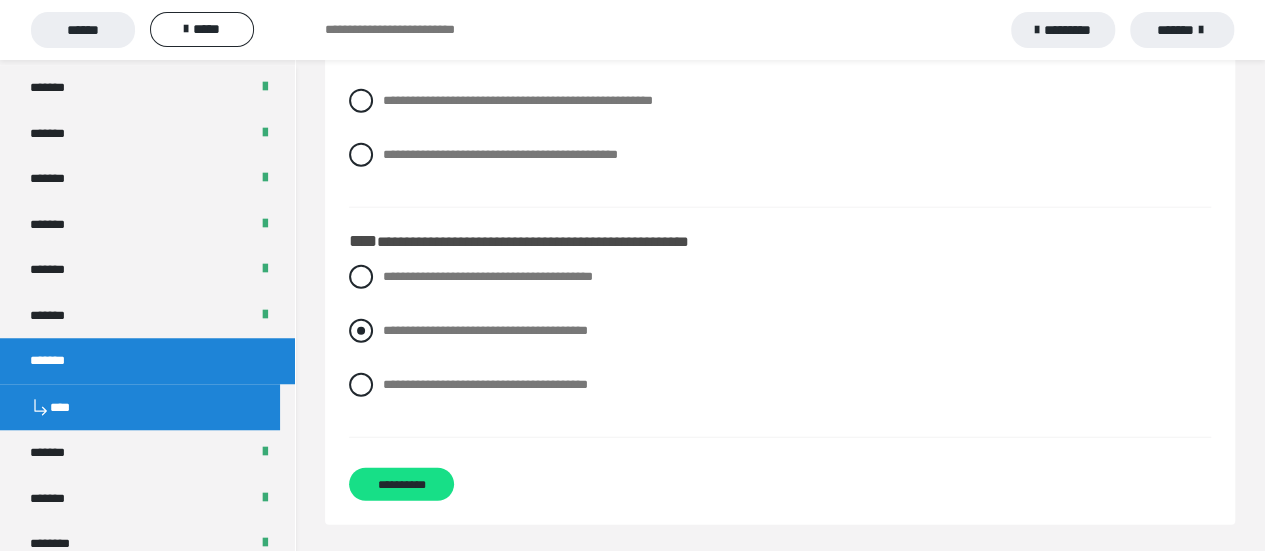 click at bounding box center (361, 331) 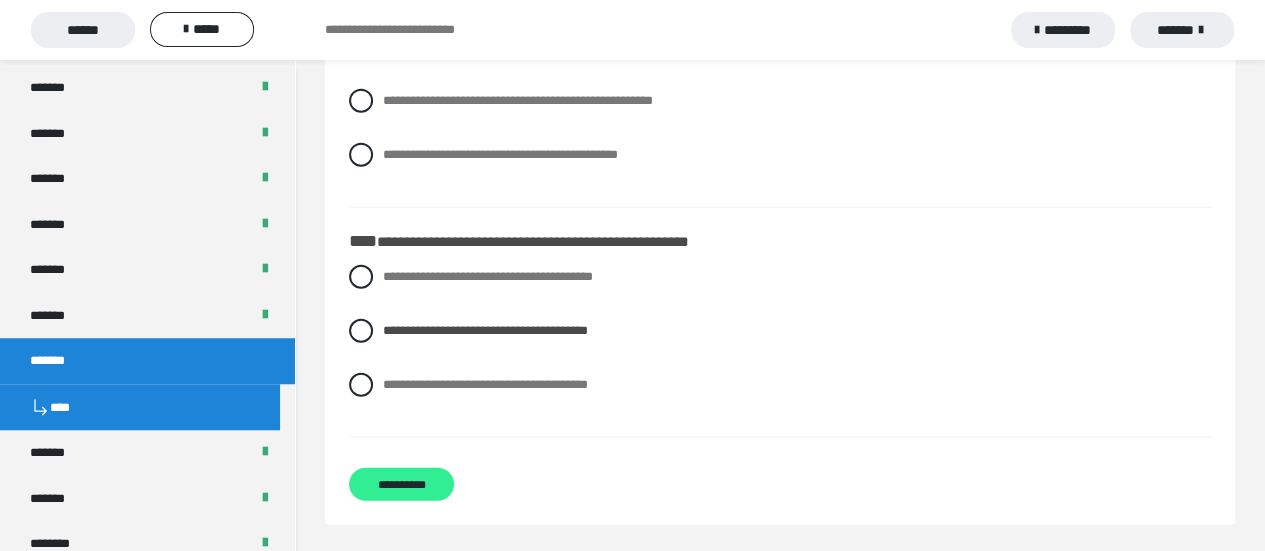 click on "**********" at bounding box center (401, 484) 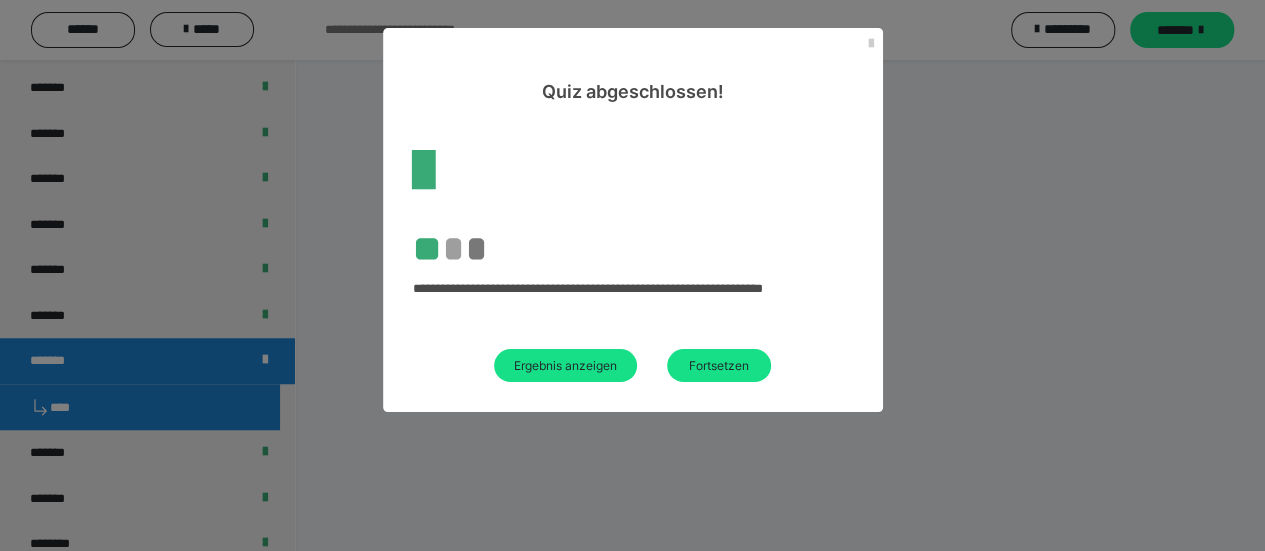 scroll, scrollTop: 60, scrollLeft: 0, axis: vertical 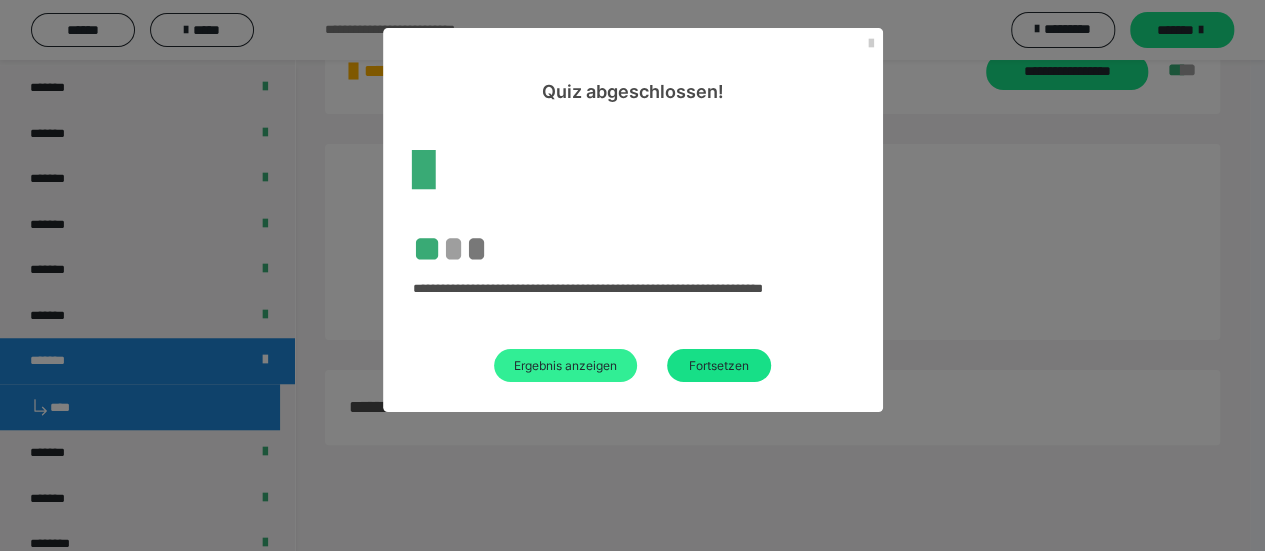 click on "Ergebnis anzeigen" at bounding box center [565, 365] 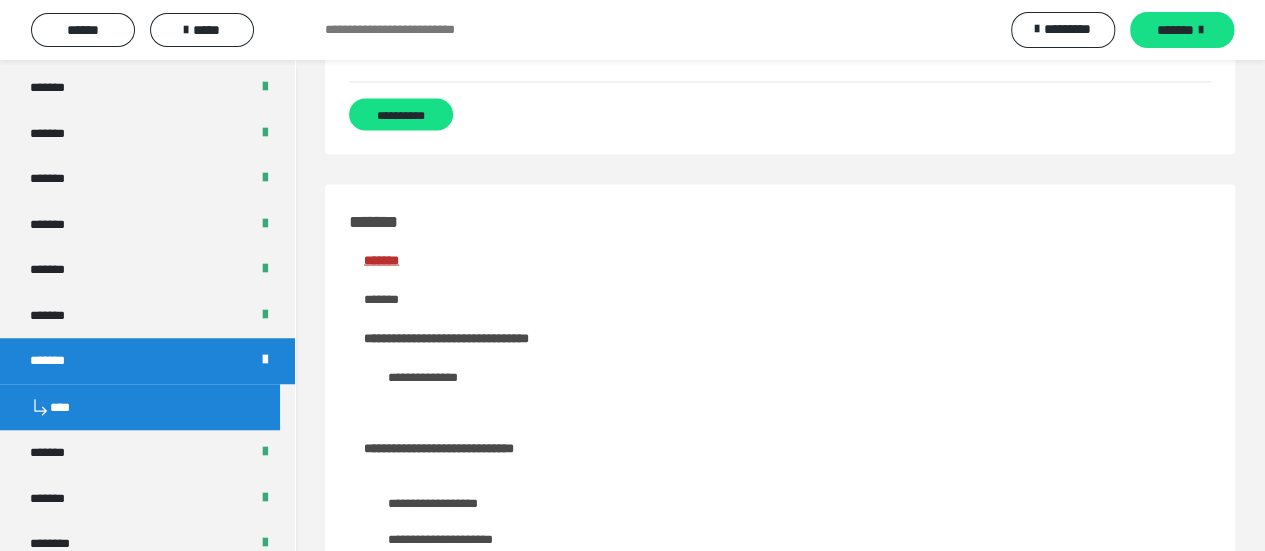 scroll, scrollTop: 2000, scrollLeft: 0, axis: vertical 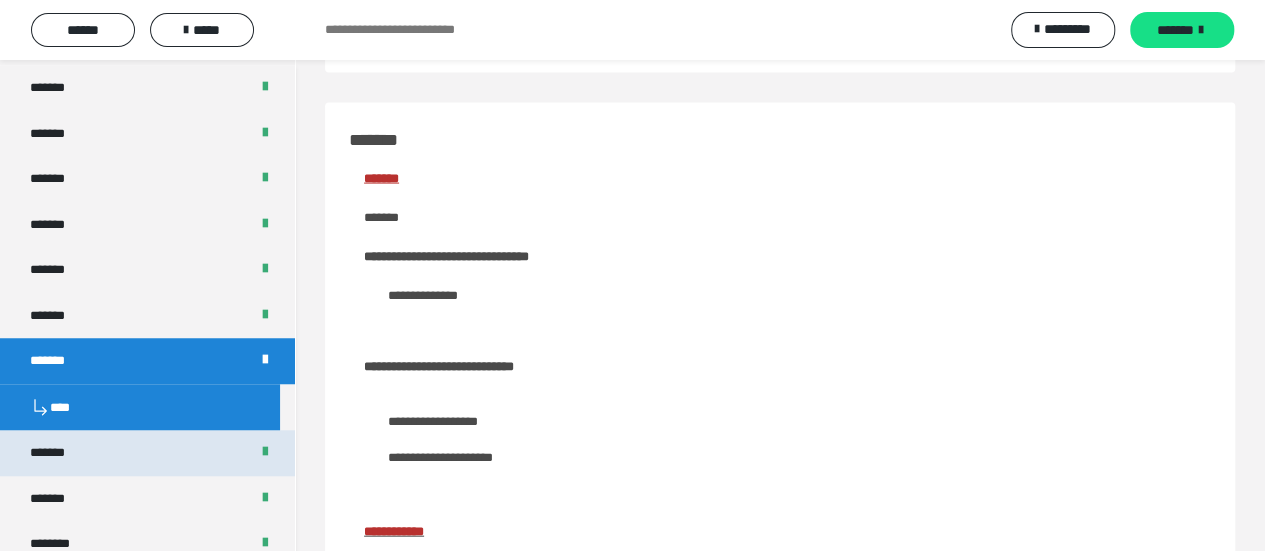 click on "*******" at bounding box center [58, 453] 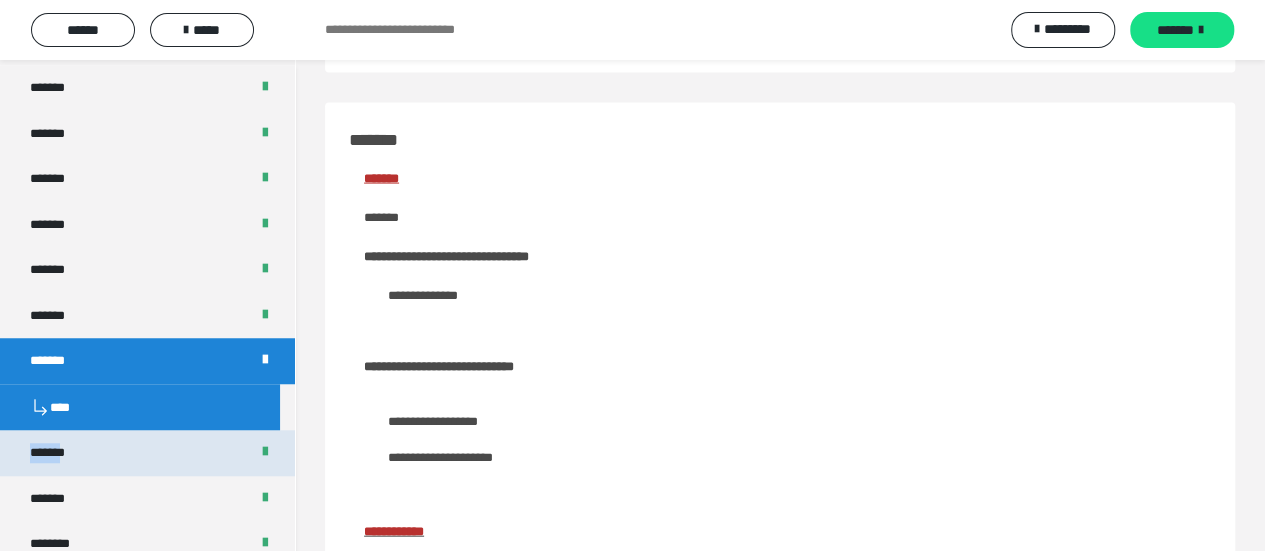 click on "*******" at bounding box center (58, 453) 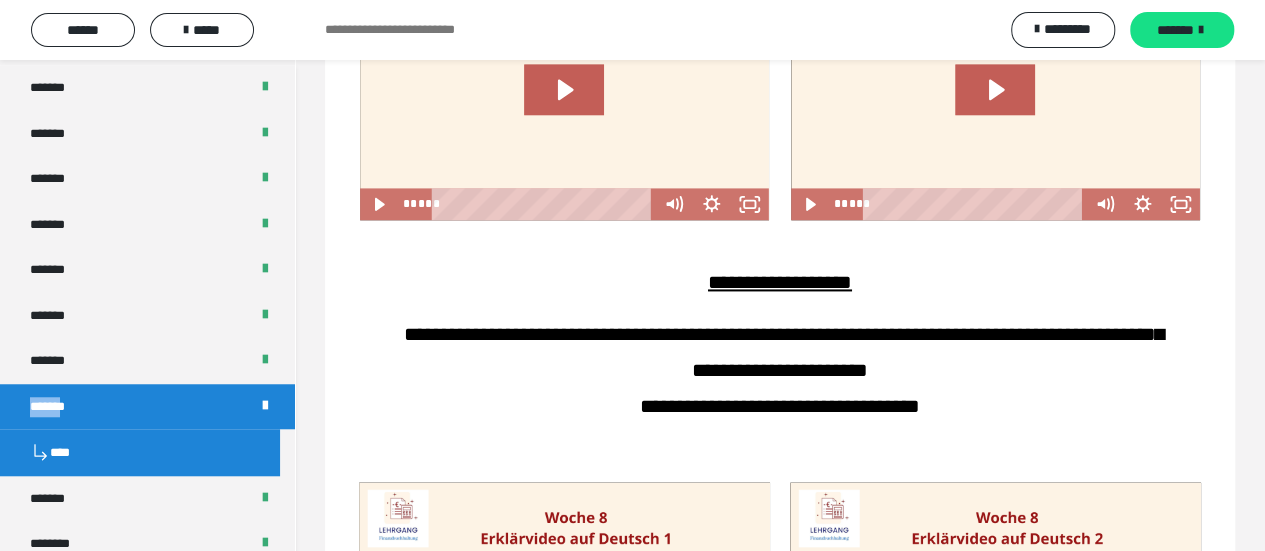 scroll, scrollTop: 1361, scrollLeft: 0, axis: vertical 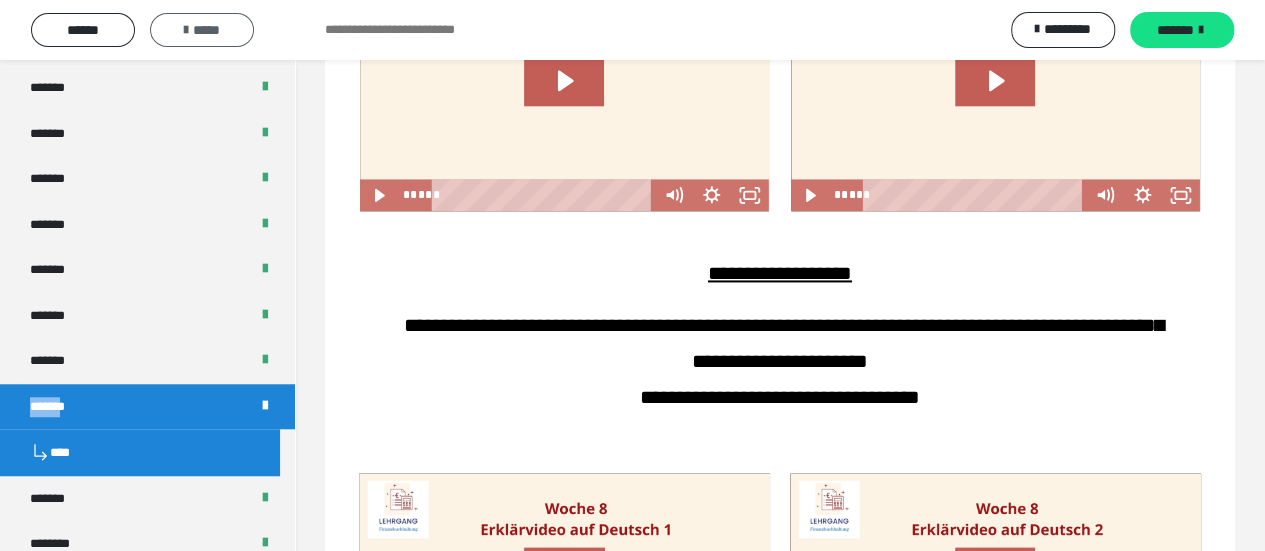 click on "*****" at bounding box center (202, 30) 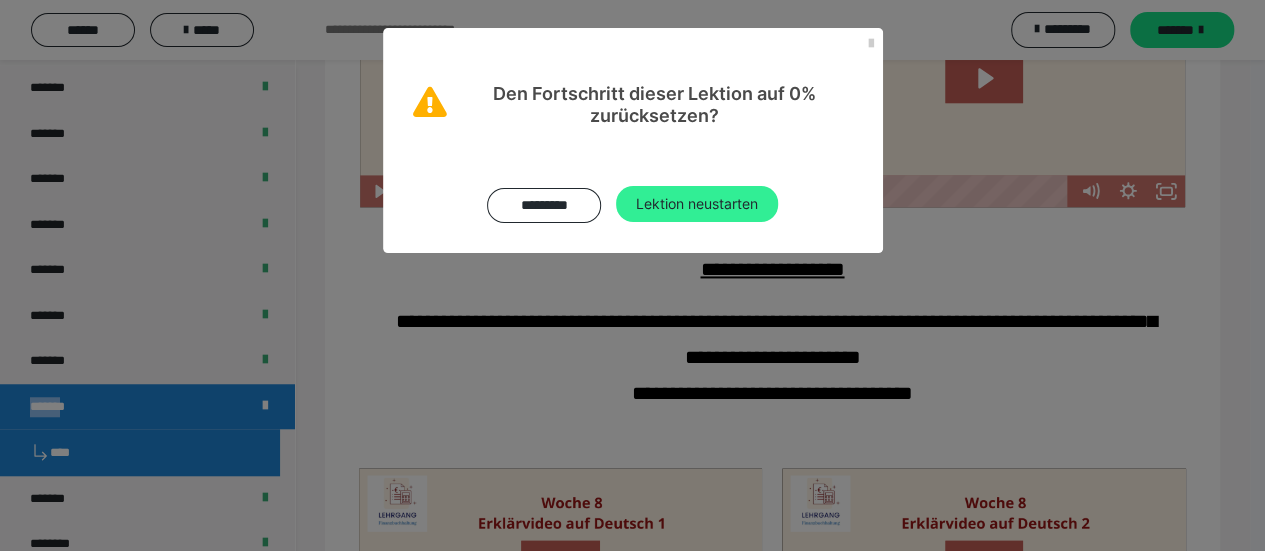 click on "Lektion neustarten" at bounding box center [697, 204] 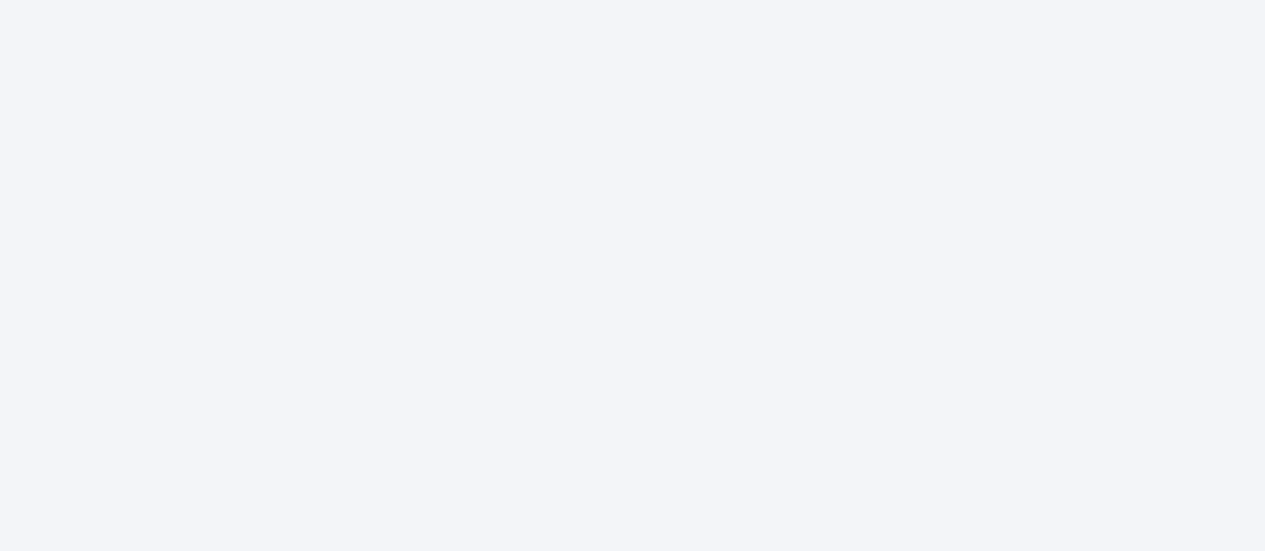 scroll, scrollTop: 0, scrollLeft: 0, axis: both 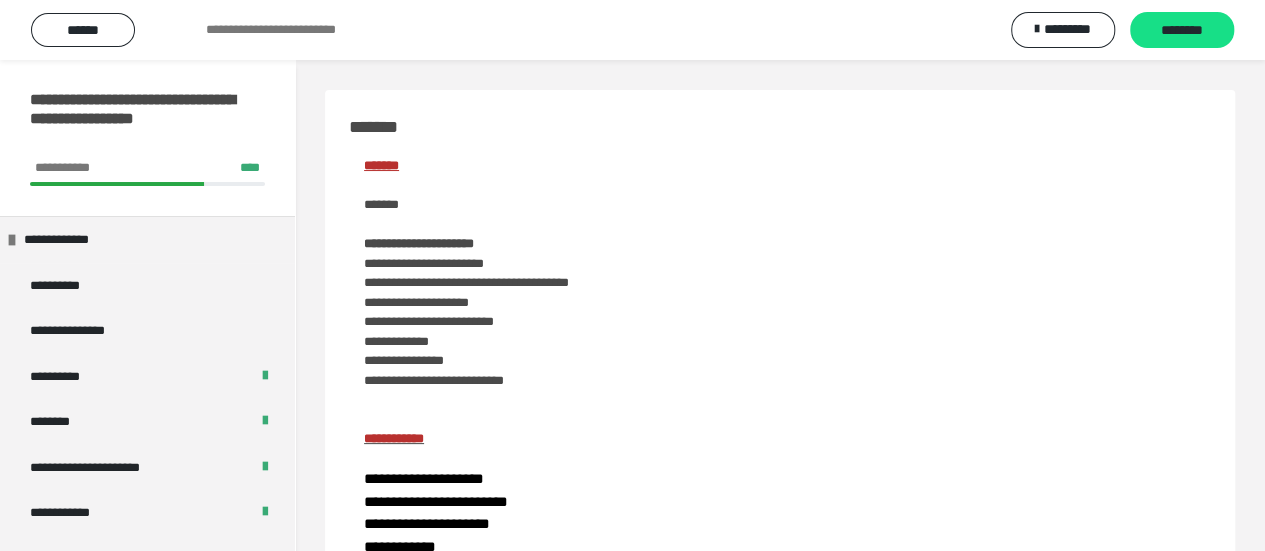 click on "**********" at bounding box center (780, 592) 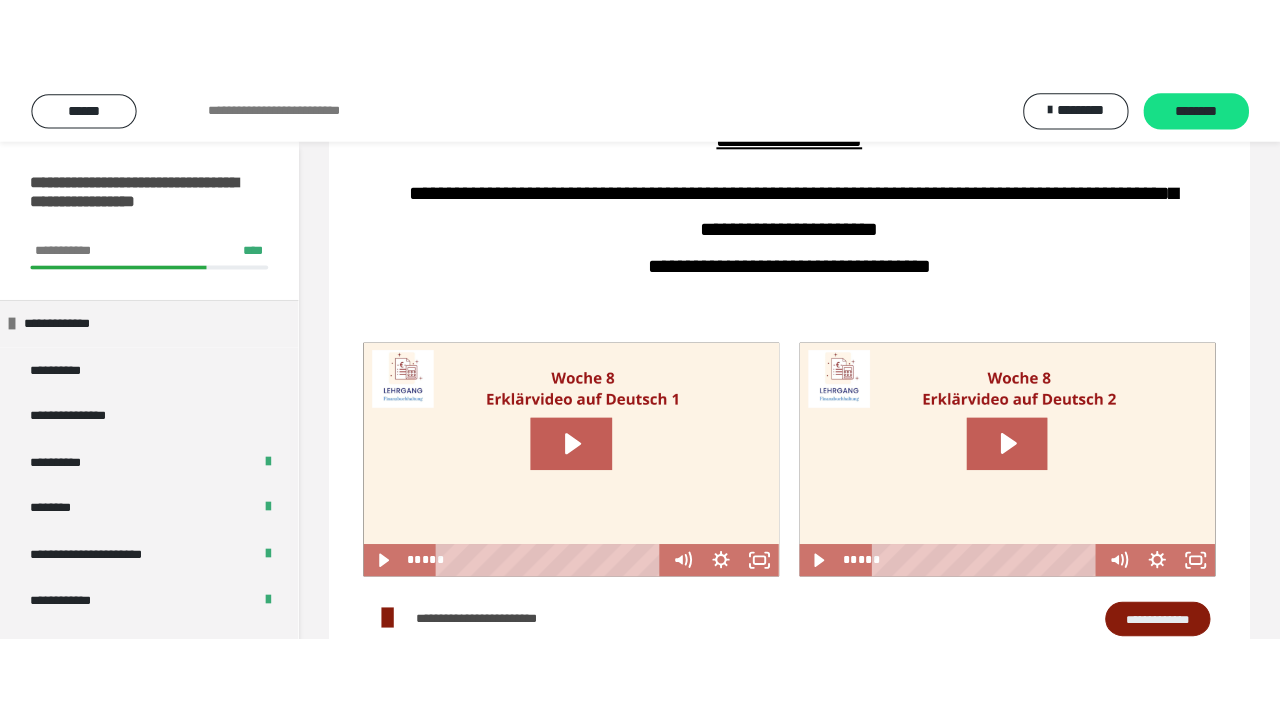 scroll, scrollTop: 1300, scrollLeft: 0, axis: vertical 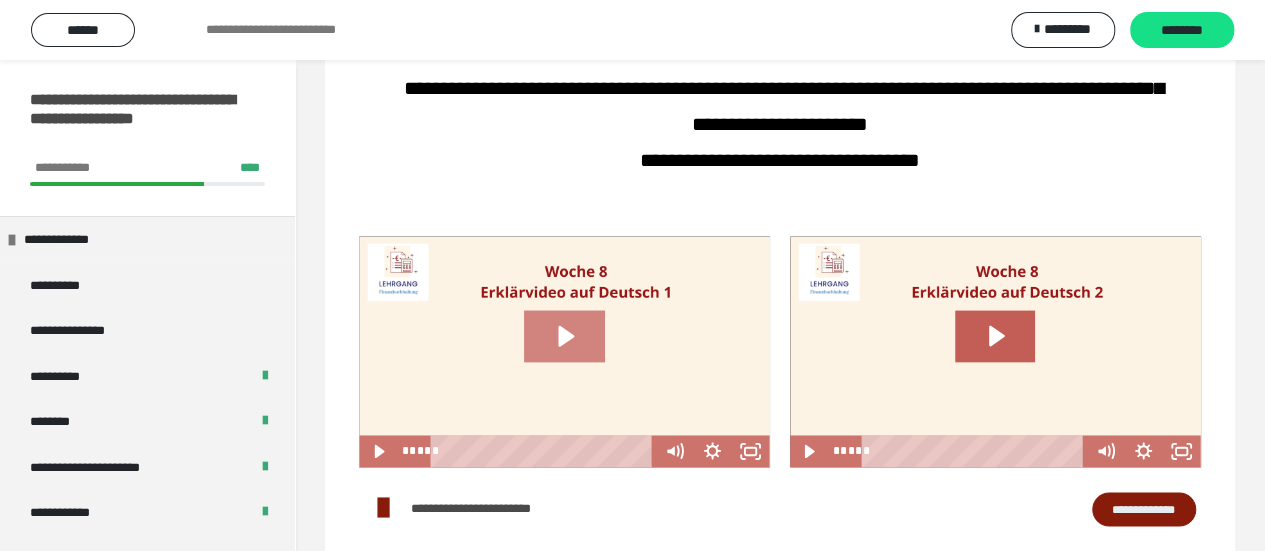 click 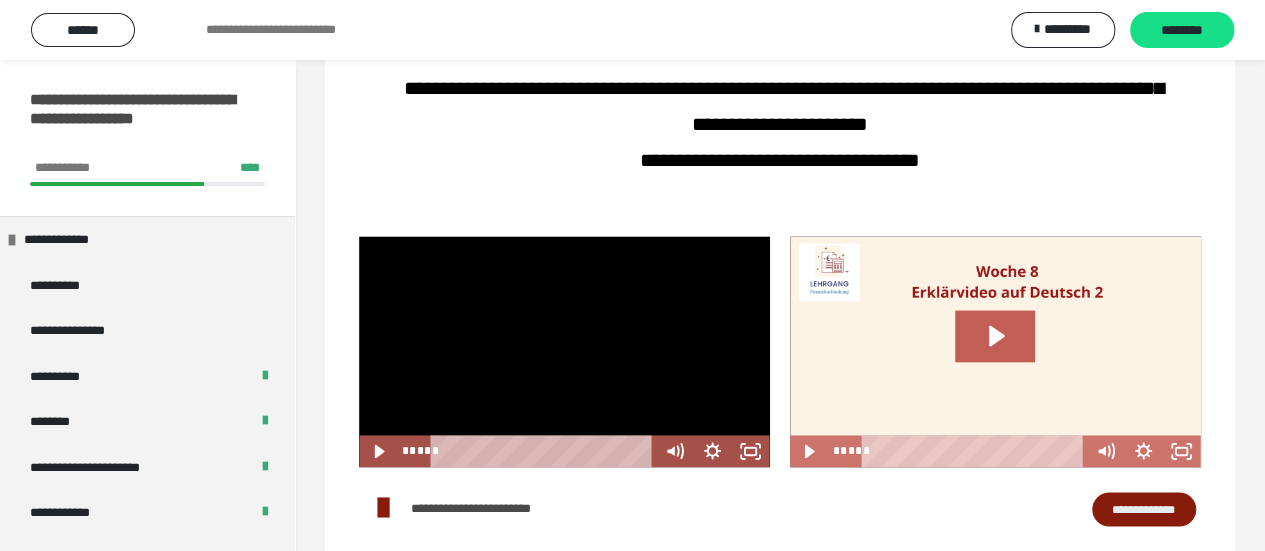 click at bounding box center (564, 351) 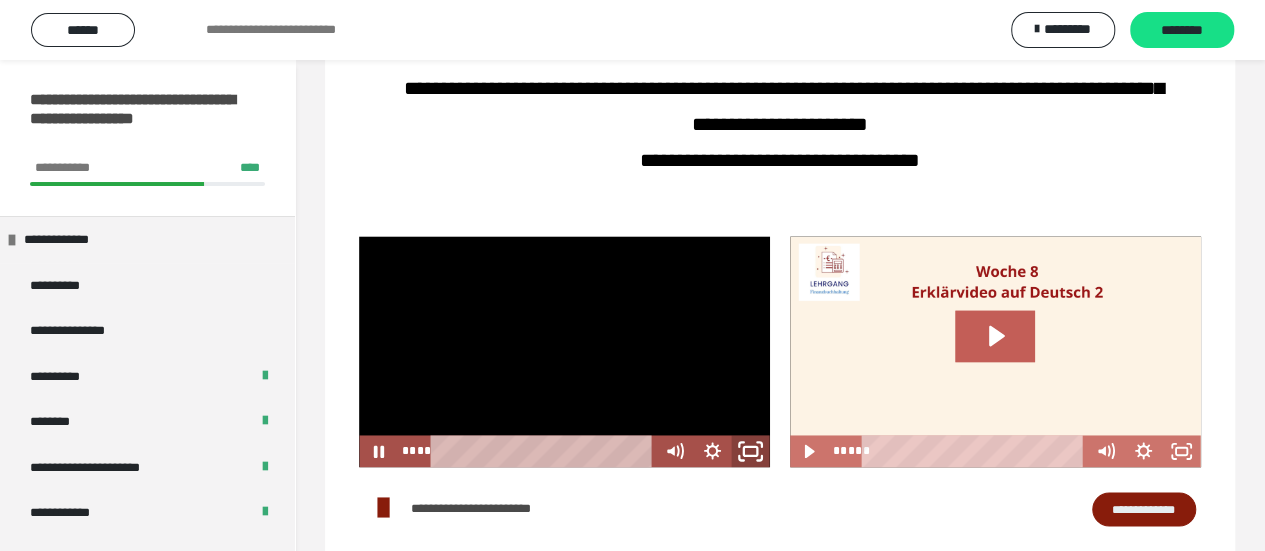 click 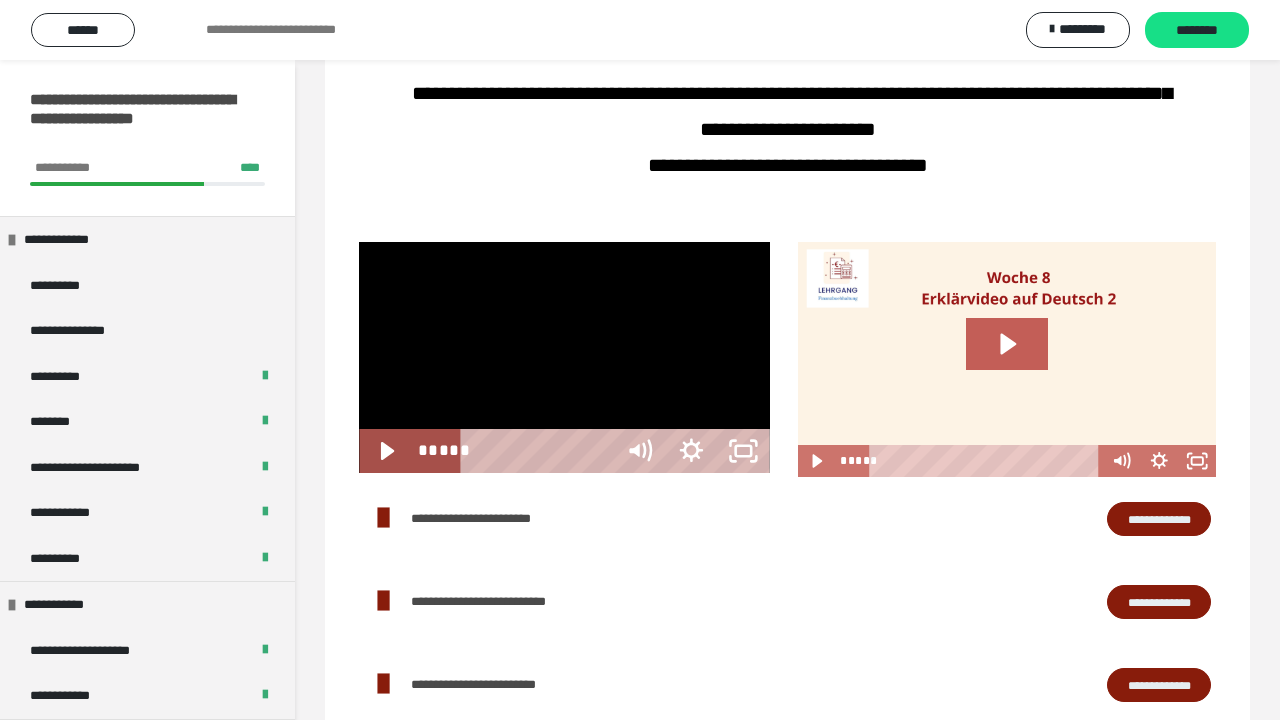 type 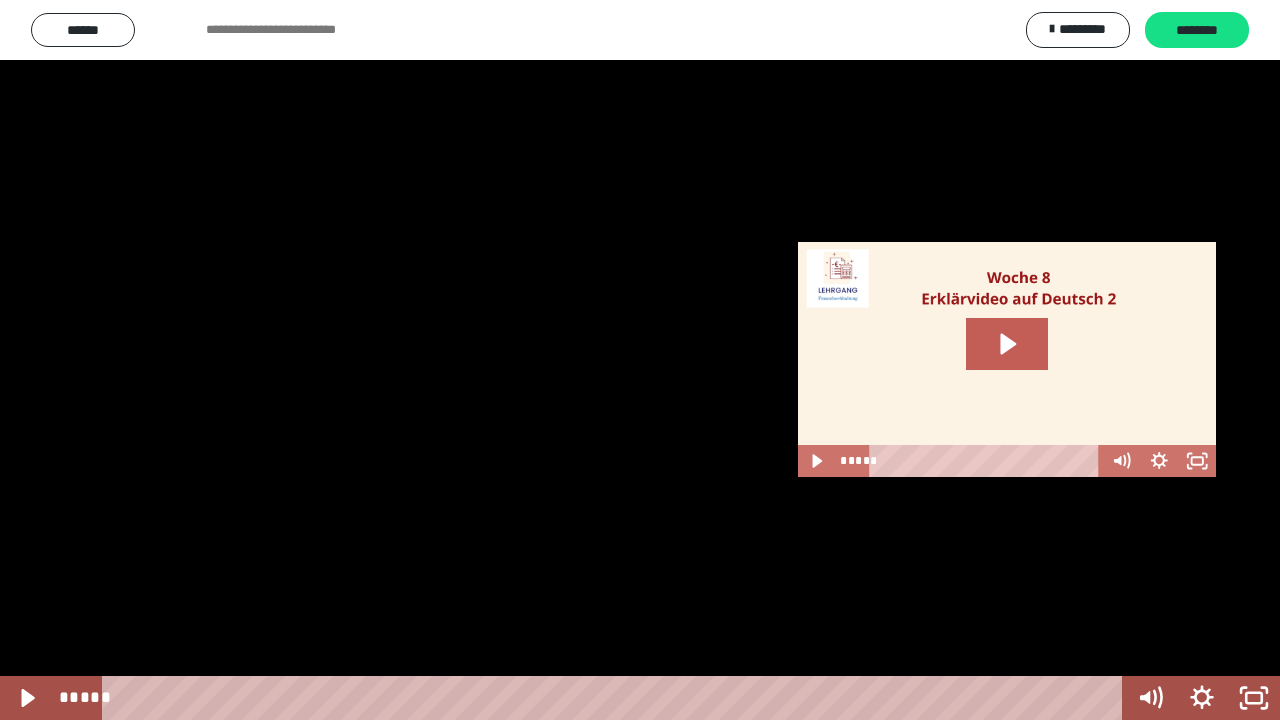 click at bounding box center (640, 360) 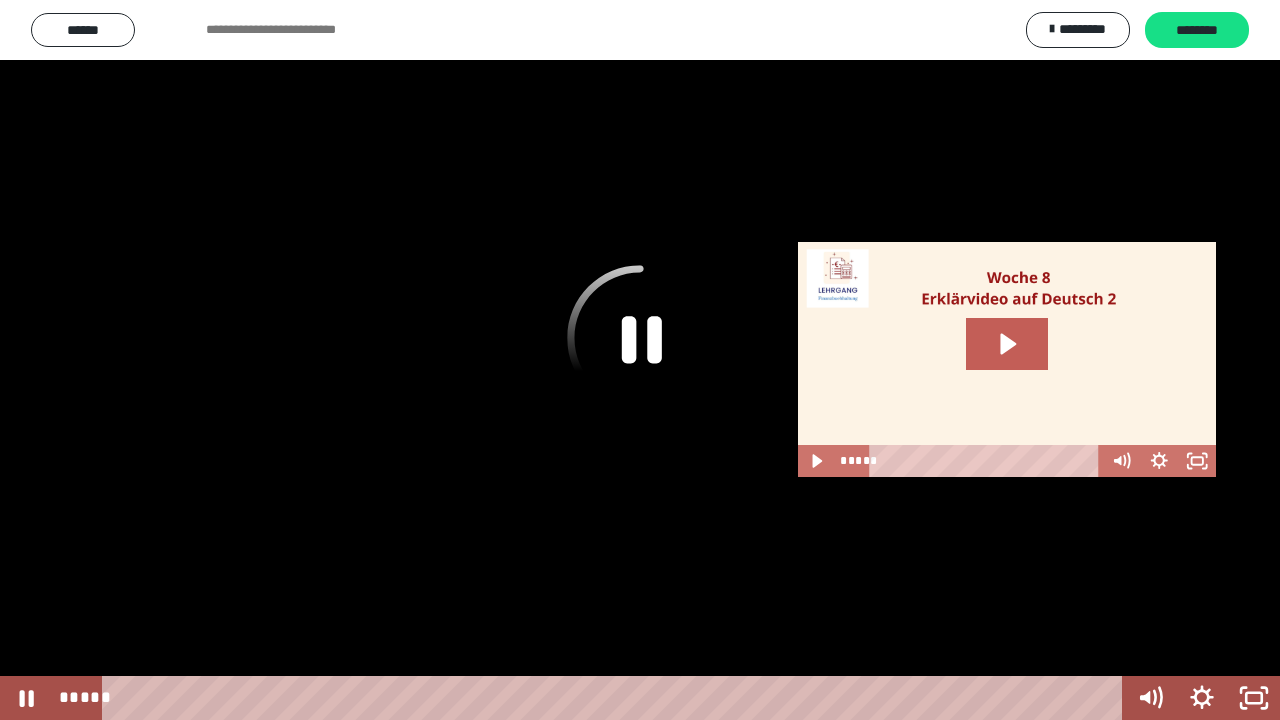 click at bounding box center (640, 360) 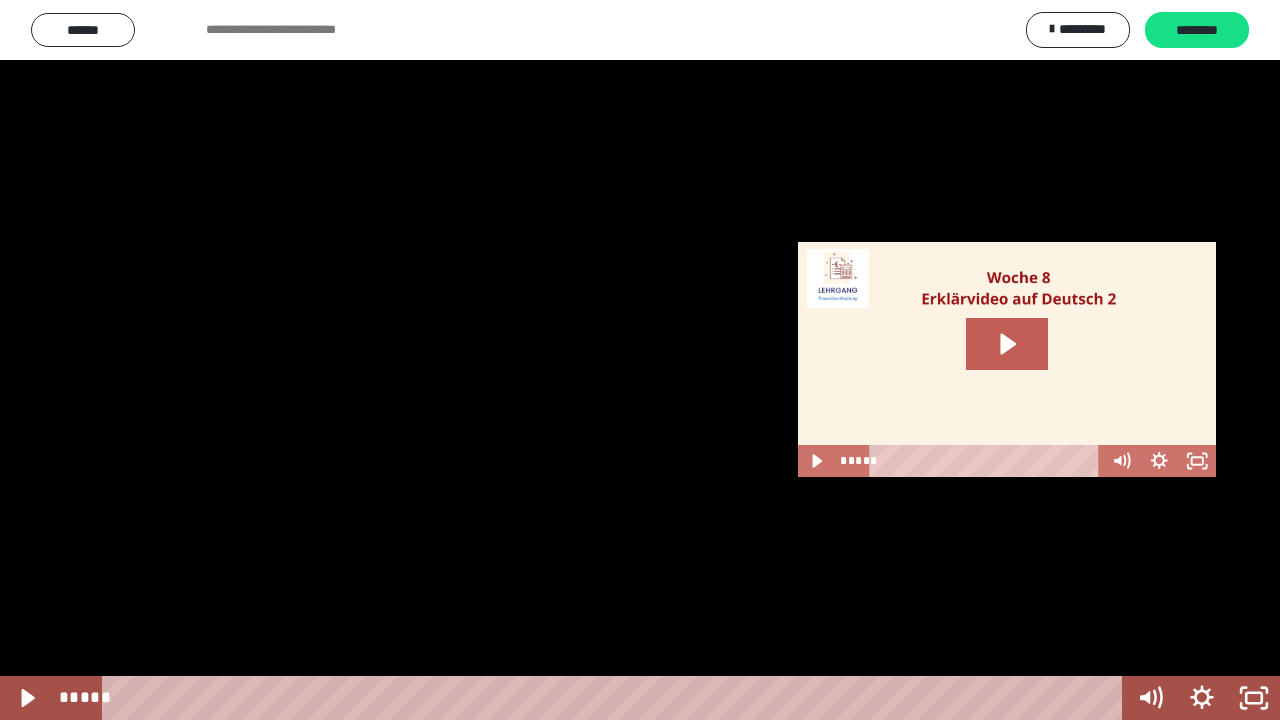 click at bounding box center (640, 360) 